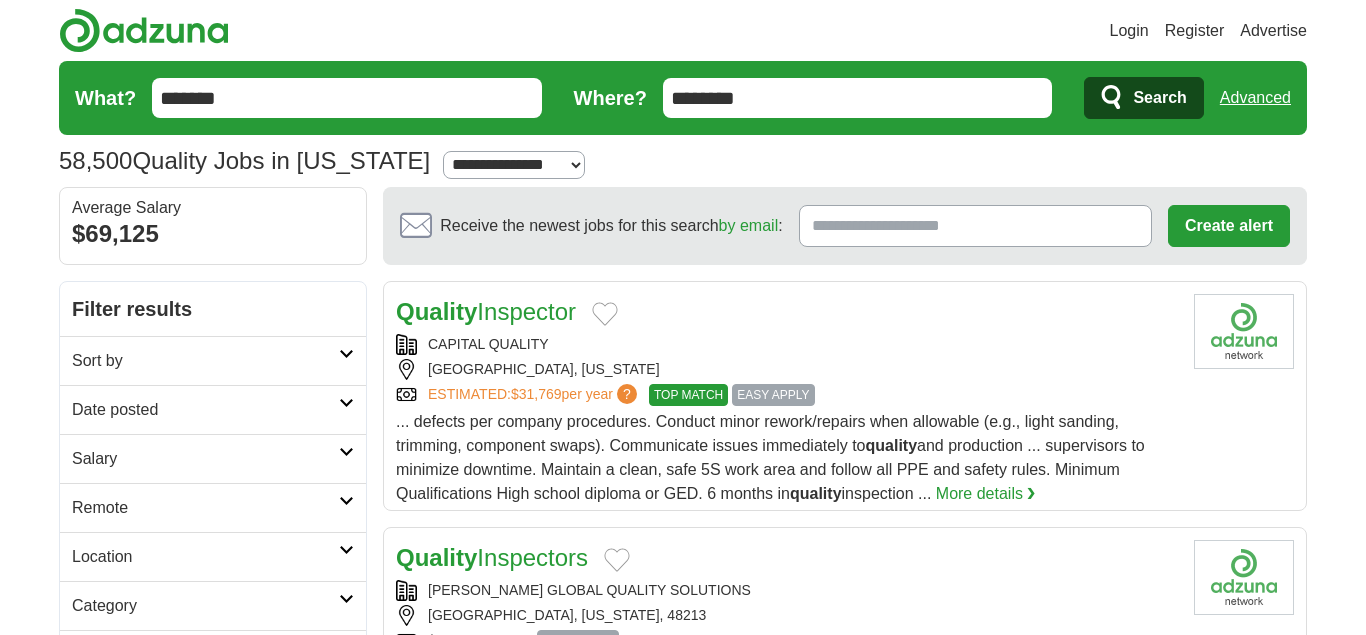 scroll, scrollTop: 0, scrollLeft: 0, axis: both 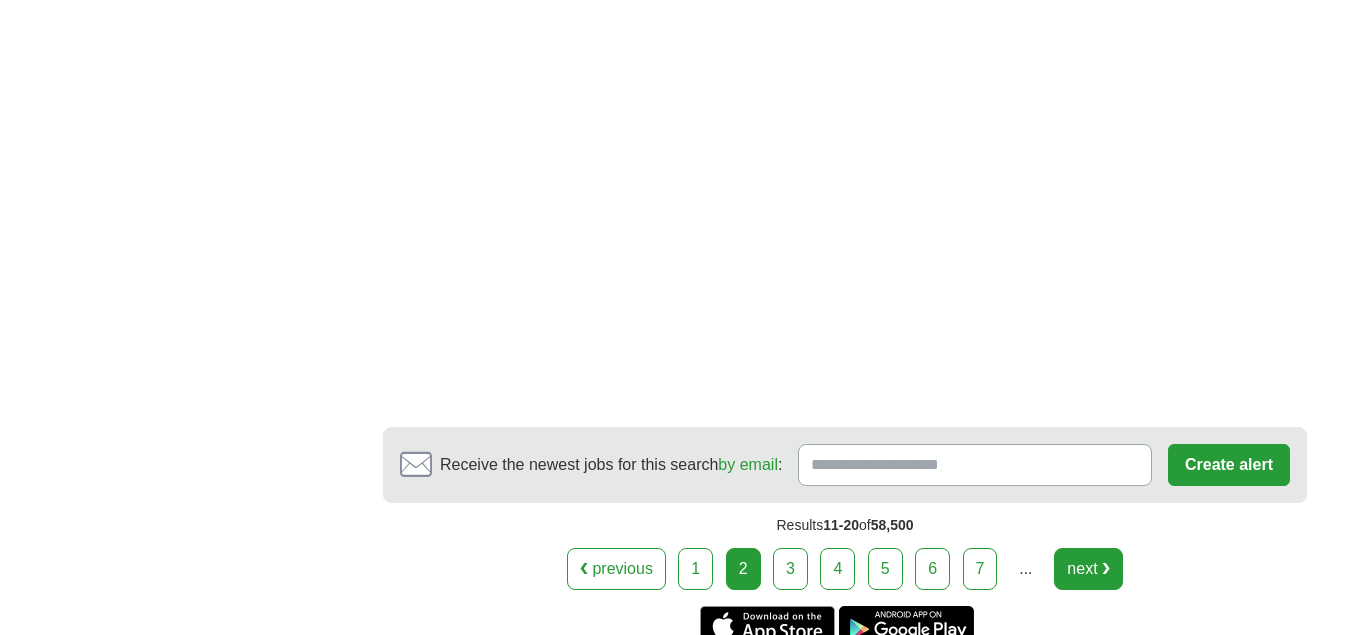 click on "next ❯" at bounding box center [1088, 569] 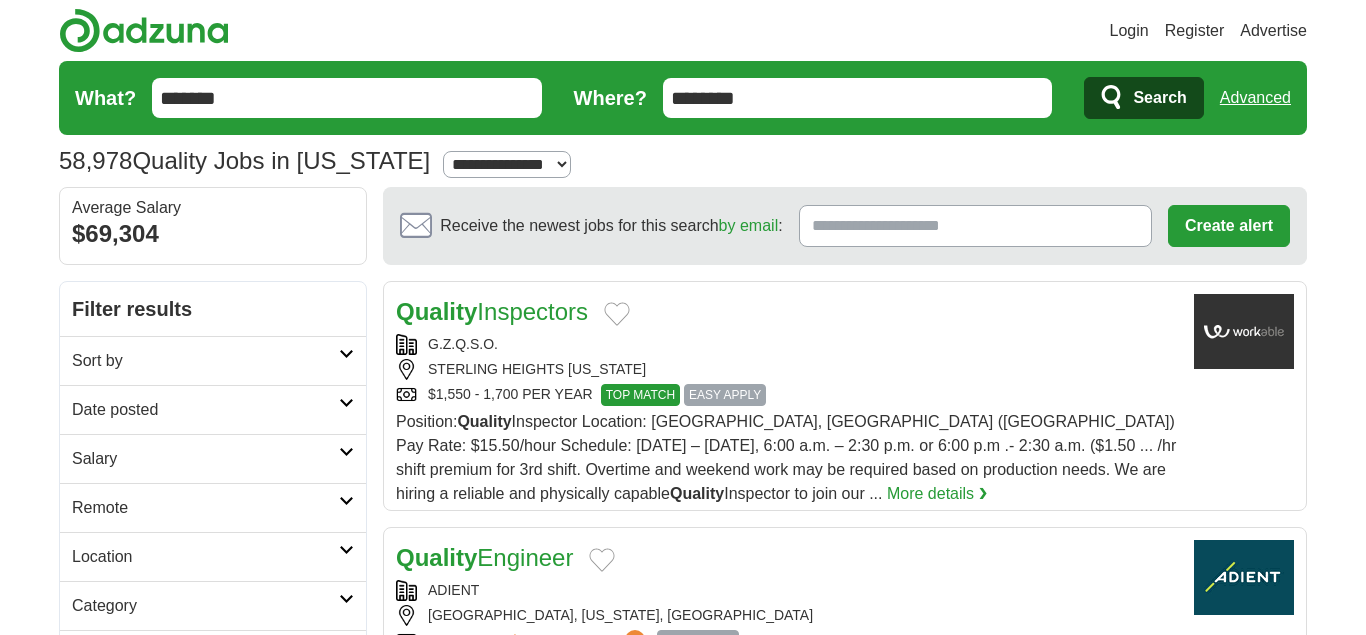 scroll, scrollTop: 0, scrollLeft: 0, axis: both 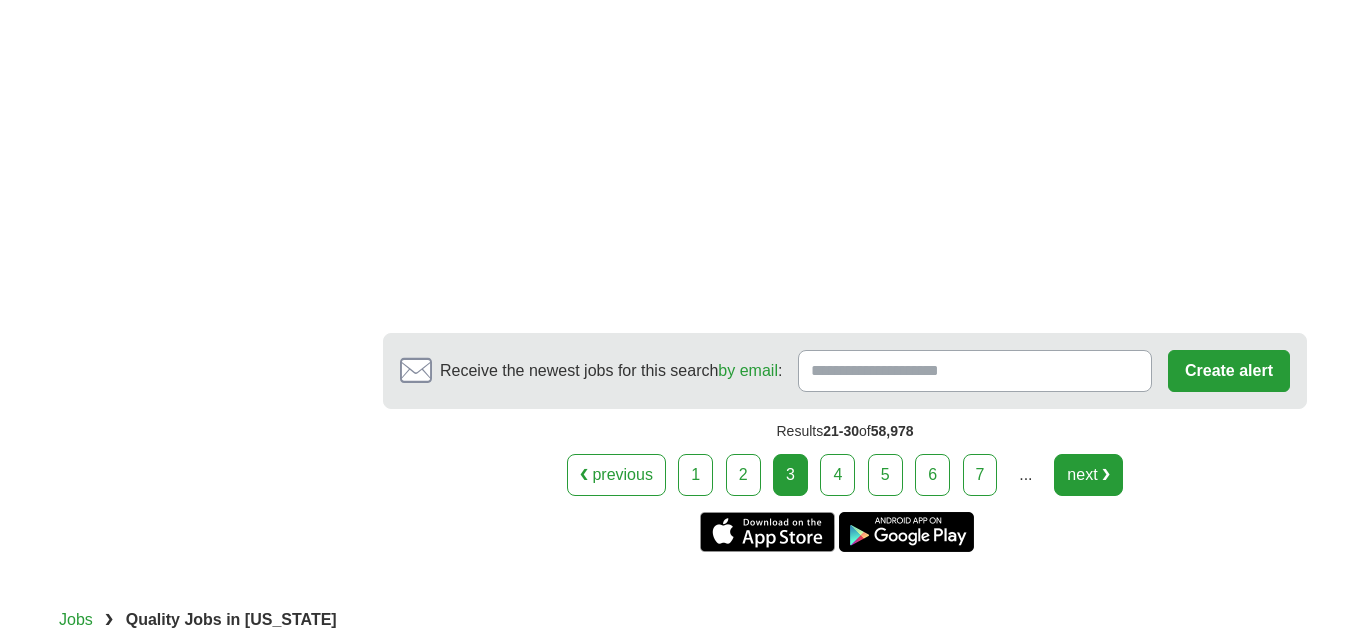 click on "next ❯" at bounding box center [1088, 475] 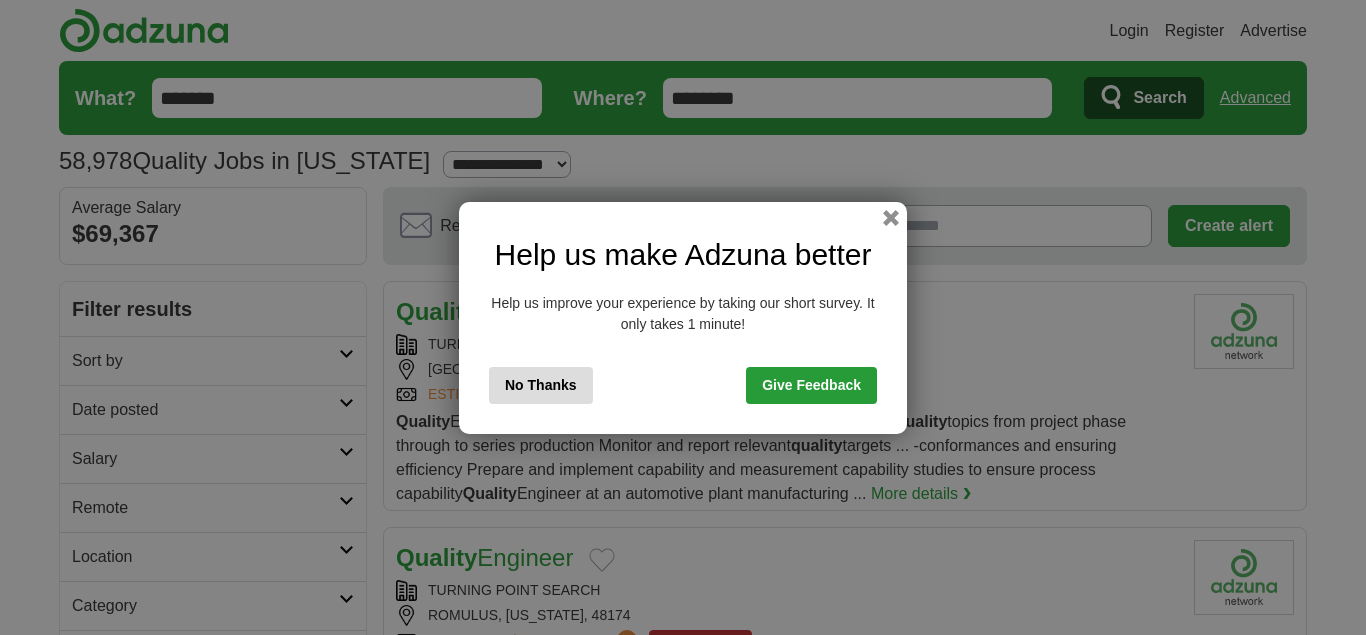 scroll, scrollTop: 0, scrollLeft: 0, axis: both 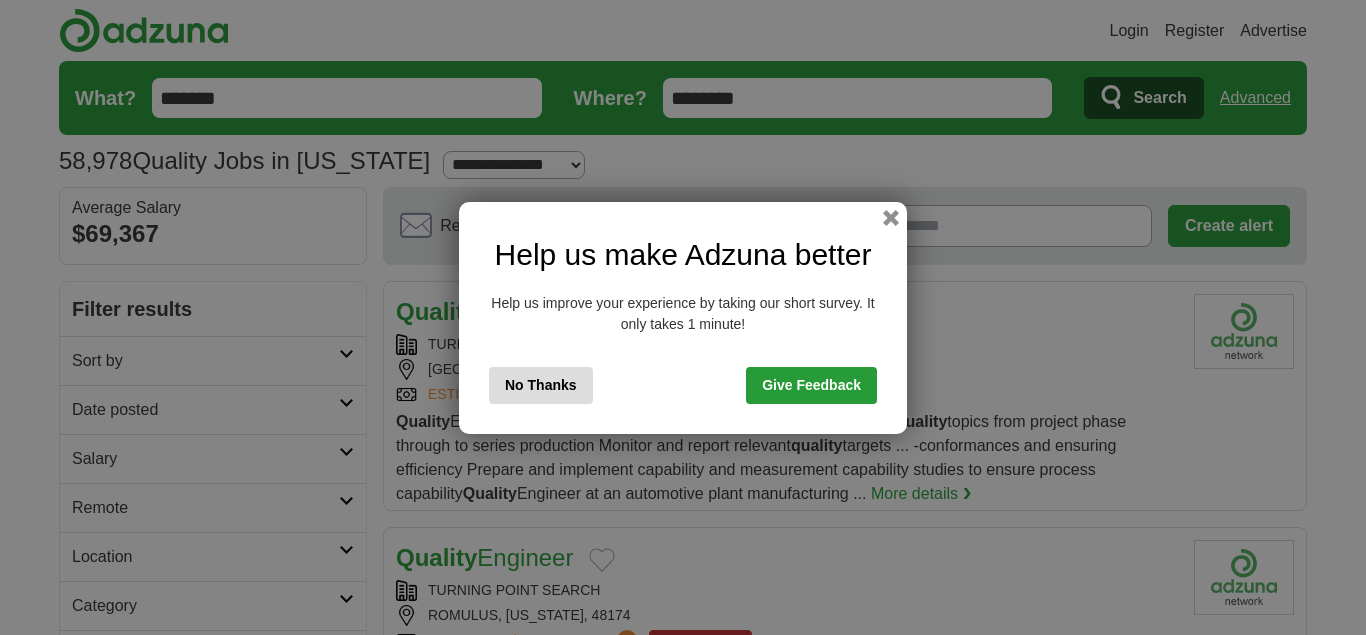 click at bounding box center [891, 218] 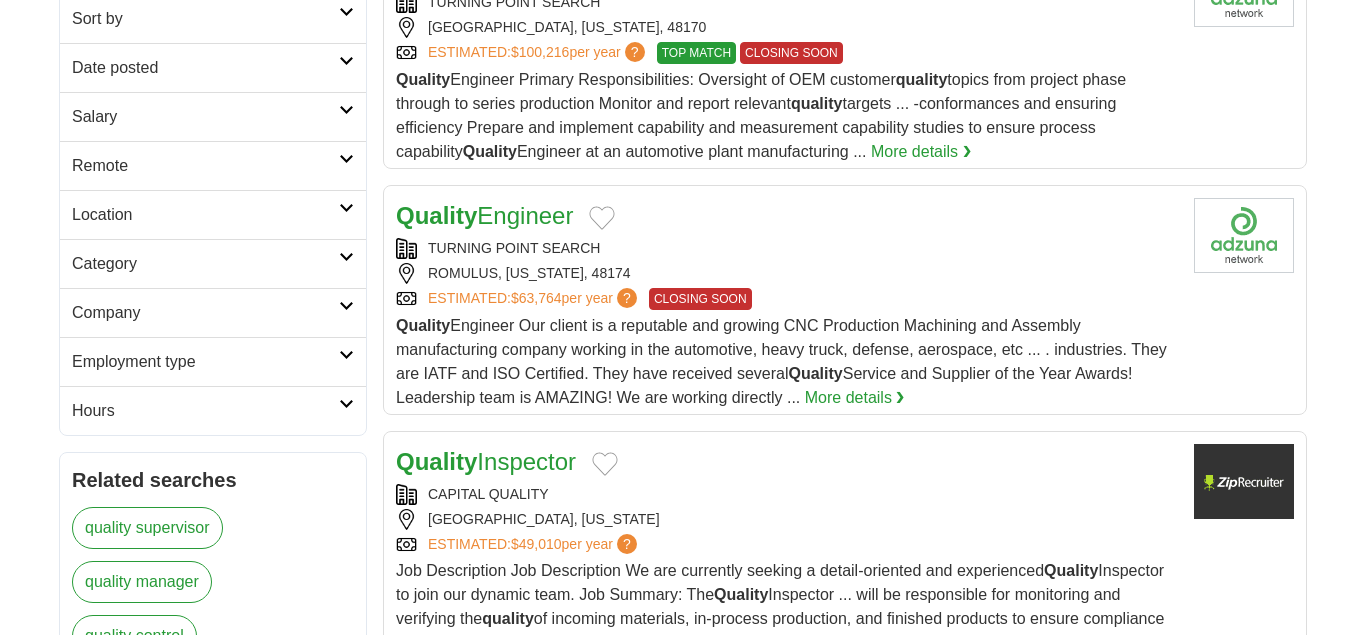 scroll, scrollTop: 0, scrollLeft: 0, axis: both 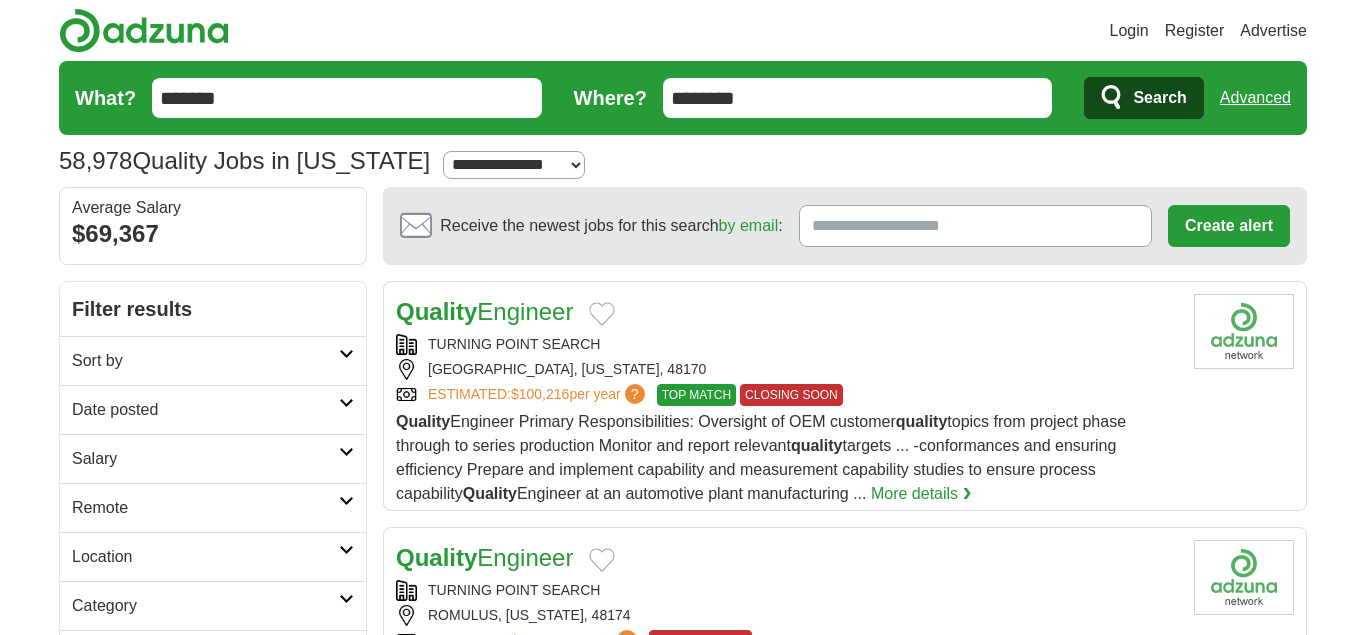 click on "********" at bounding box center [858, 98] 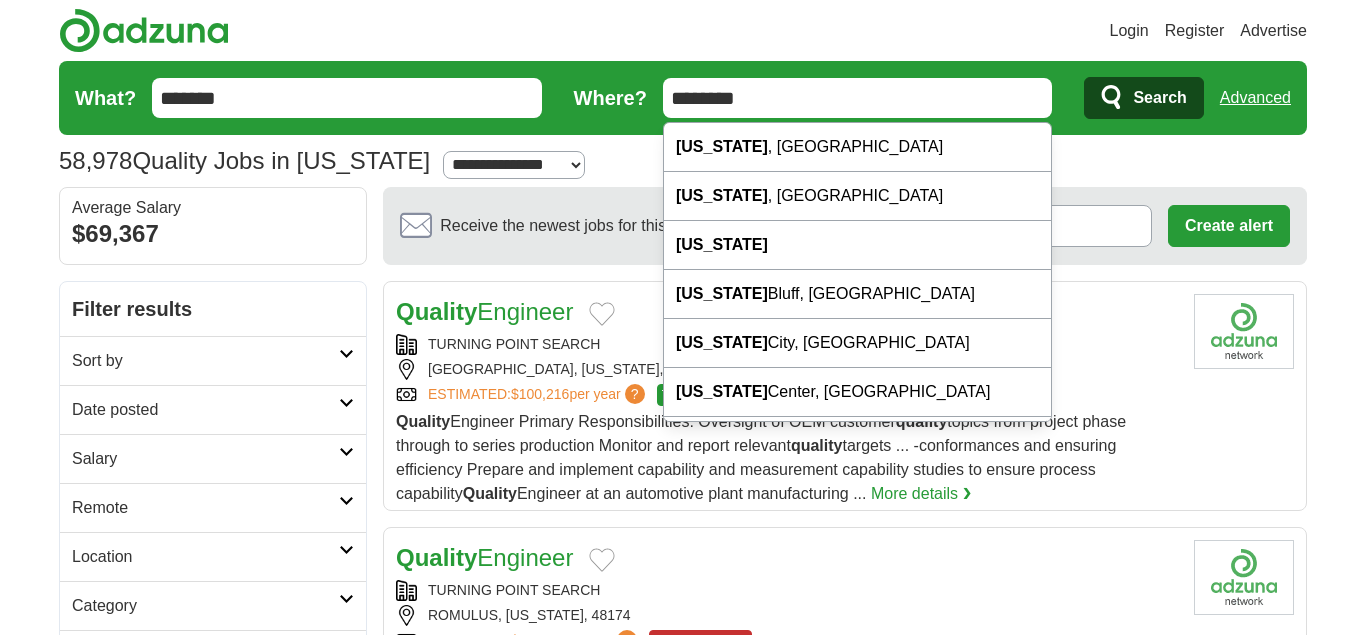 click on "********" at bounding box center [858, 98] 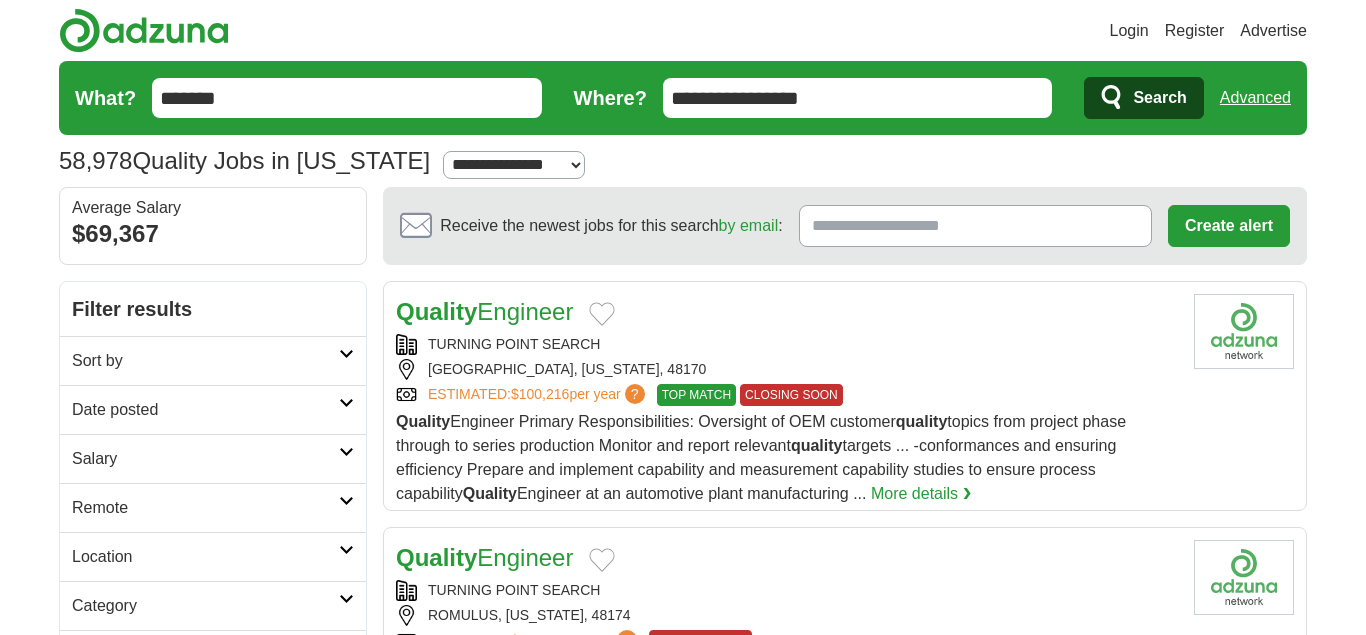 type on "**********" 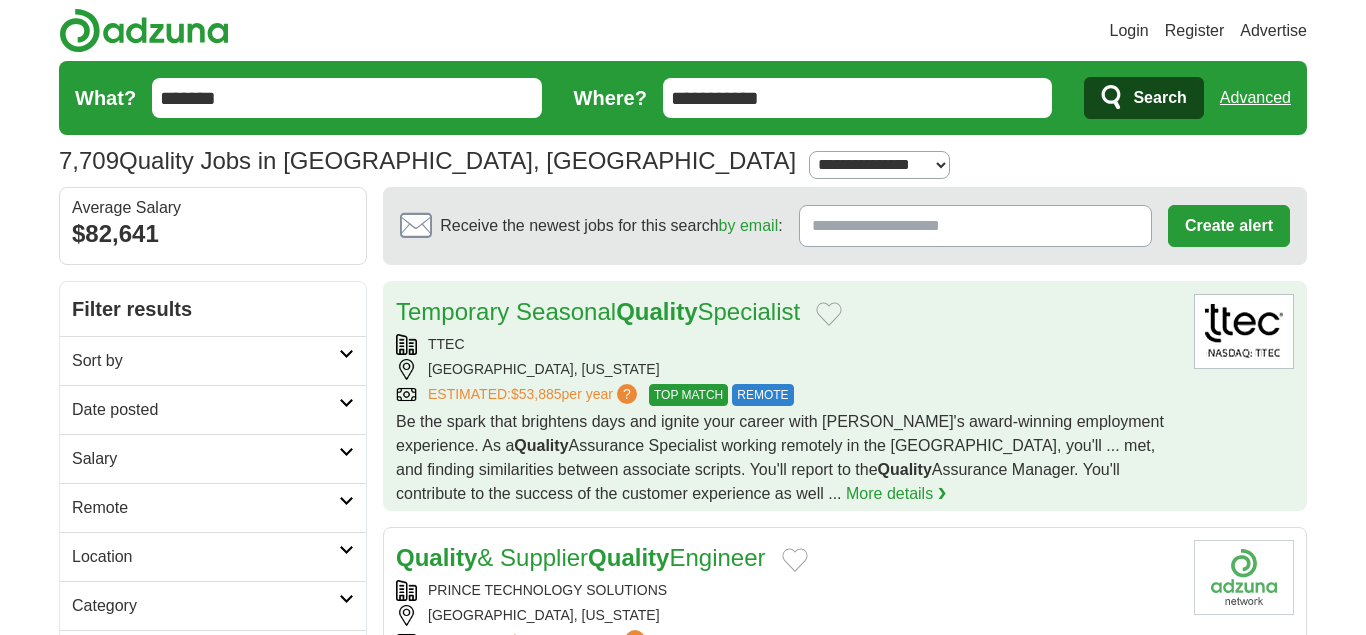 scroll, scrollTop: 0, scrollLeft: 0, axis: both 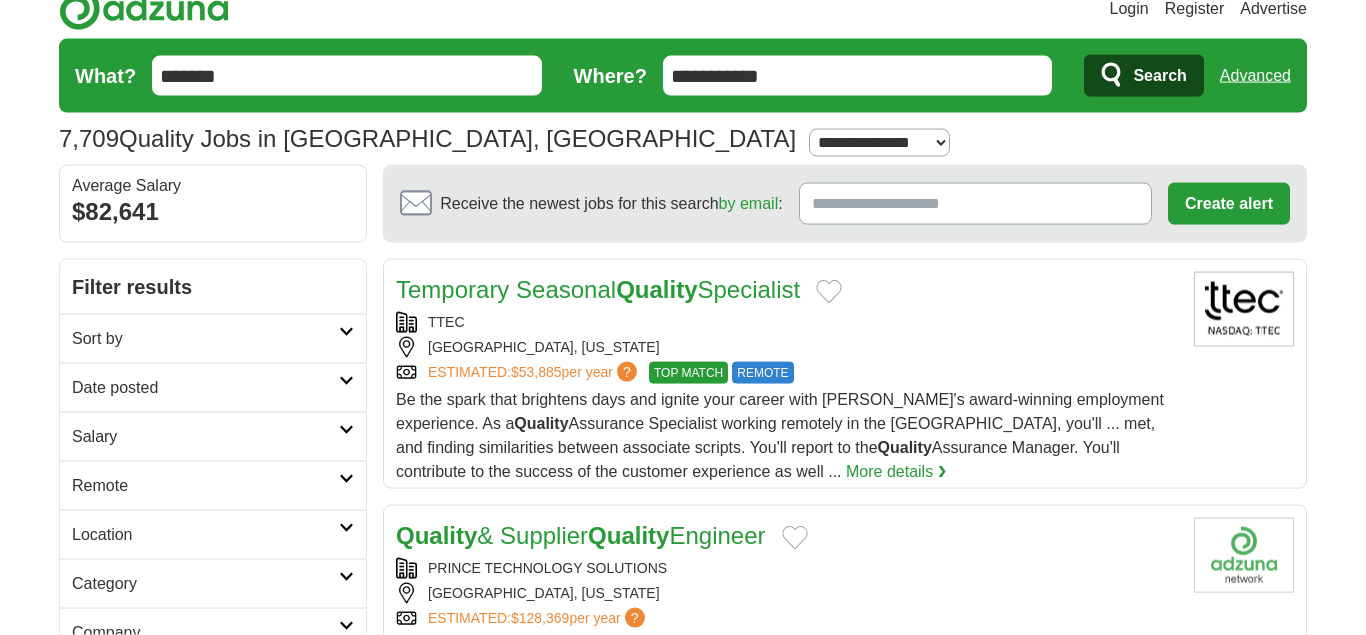 click on "**********" at bounding box center (880, 143) 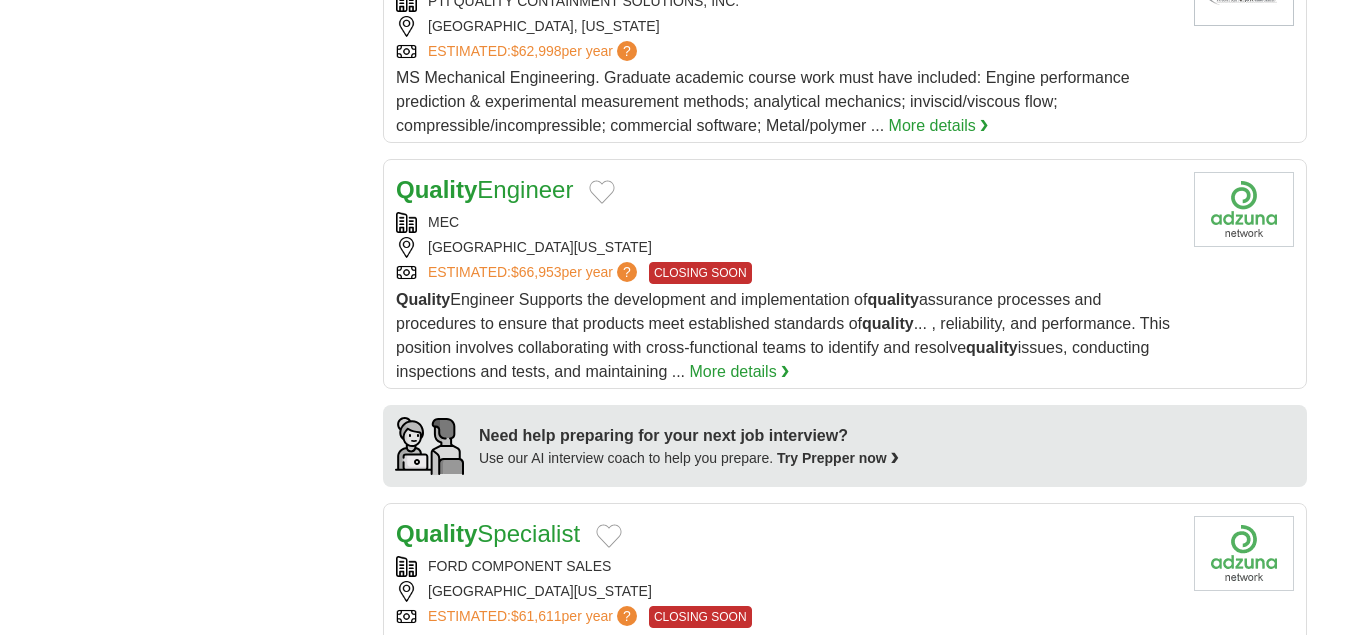 scroll, scrollTop: 1480, scrollLeft: 0, axis: vertical 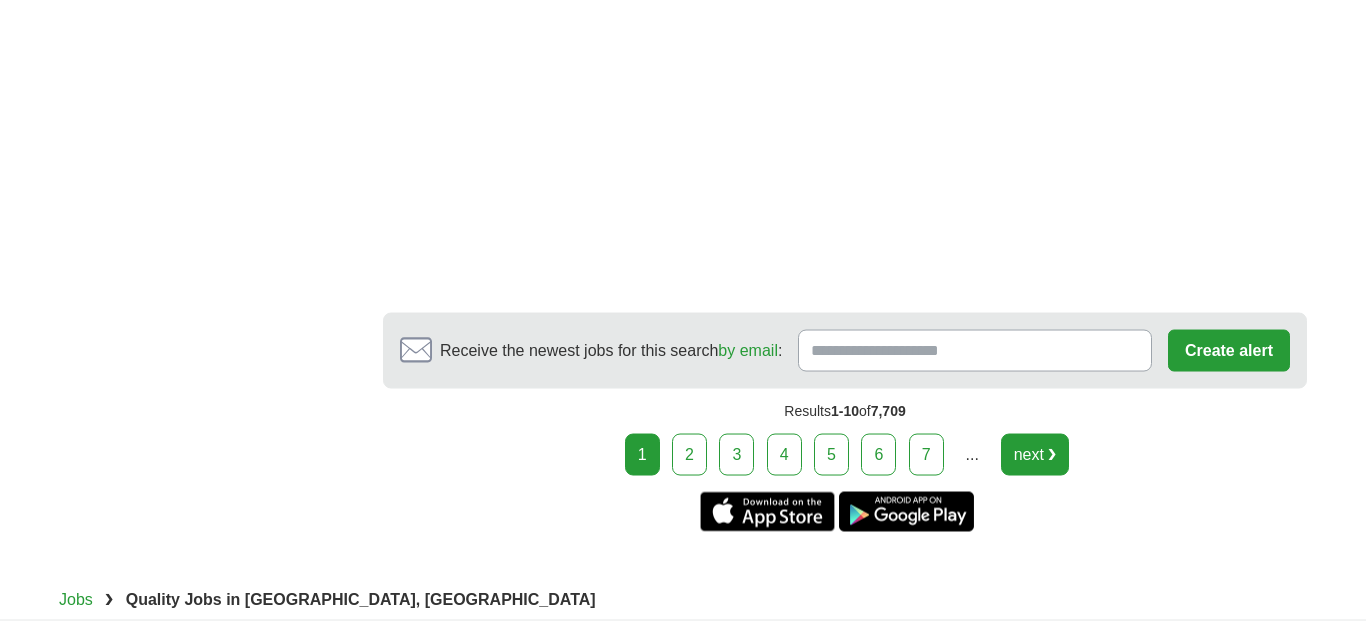 click on "next ❯" at bounding box center (1035, 455) 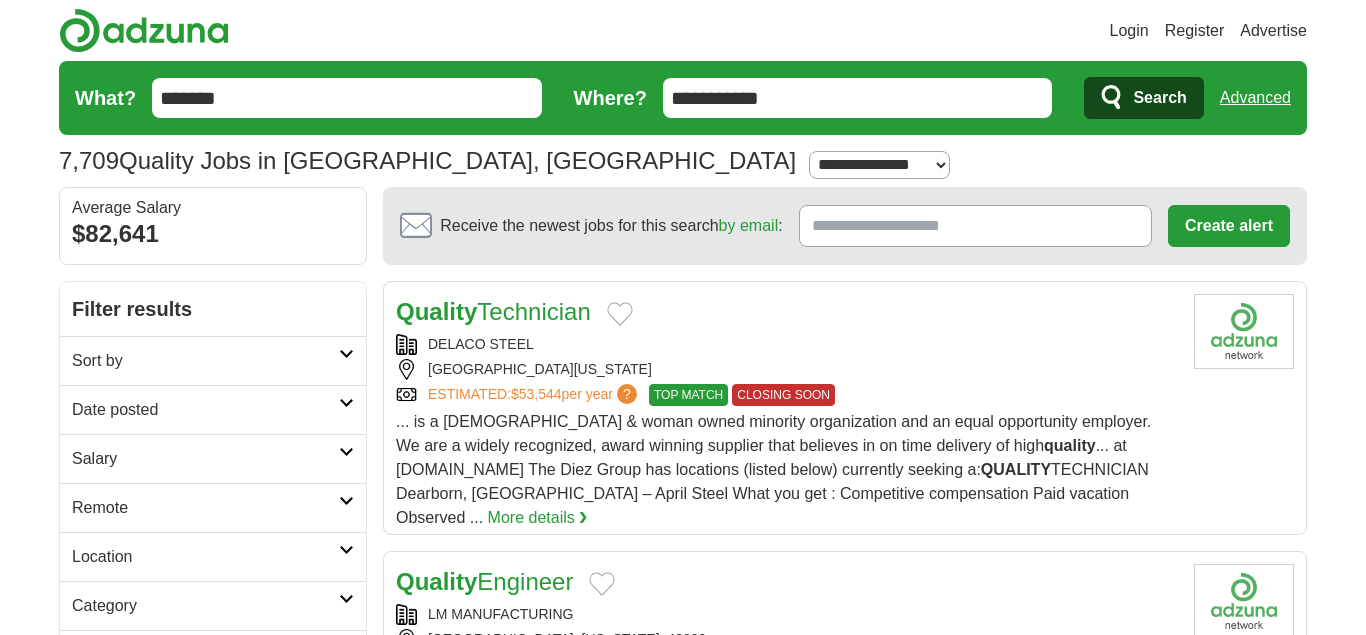 scroll, scrollTop: 0, scrollLeft: 0, axis: both 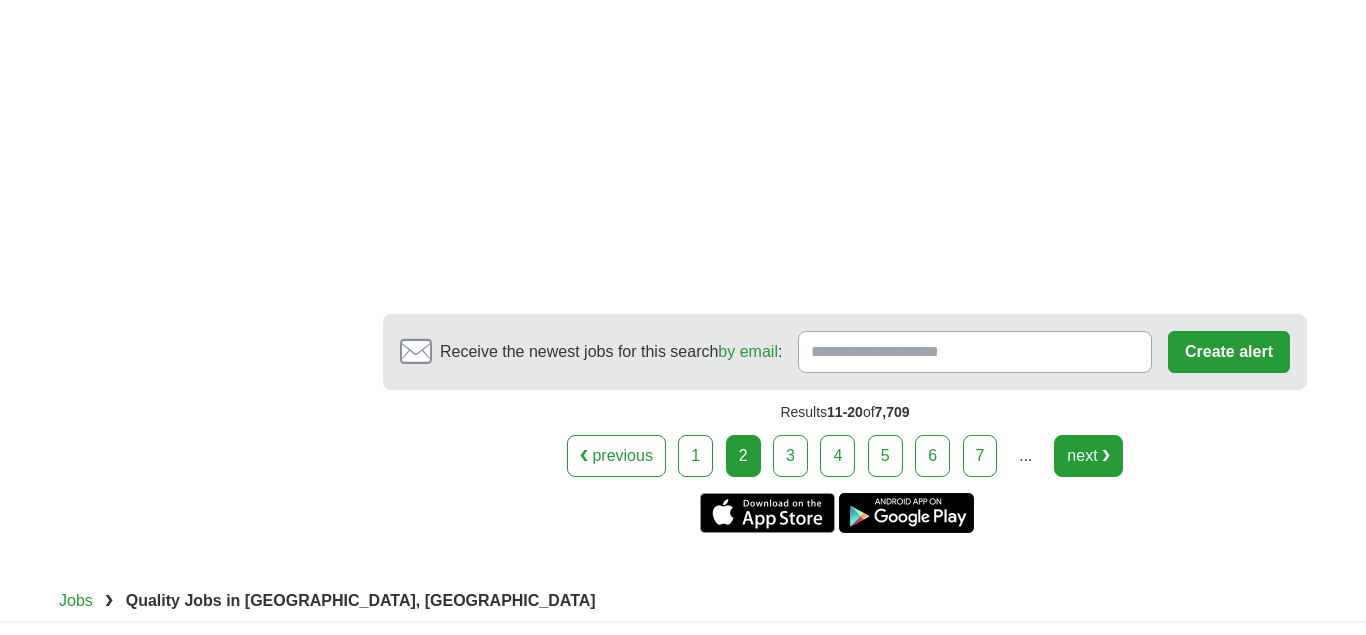 click on "next ❯" at bounding box center (1088, 456) 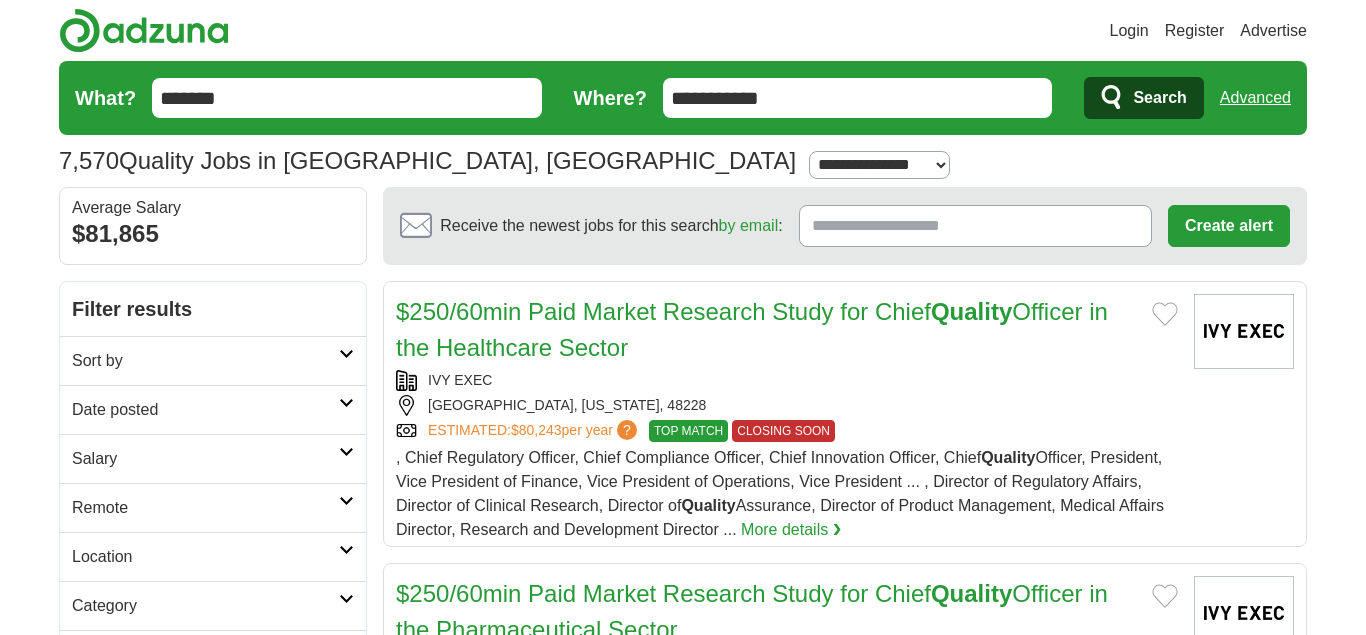 scroll, scrollTop: 0, scrollLeft: 0, axis: both 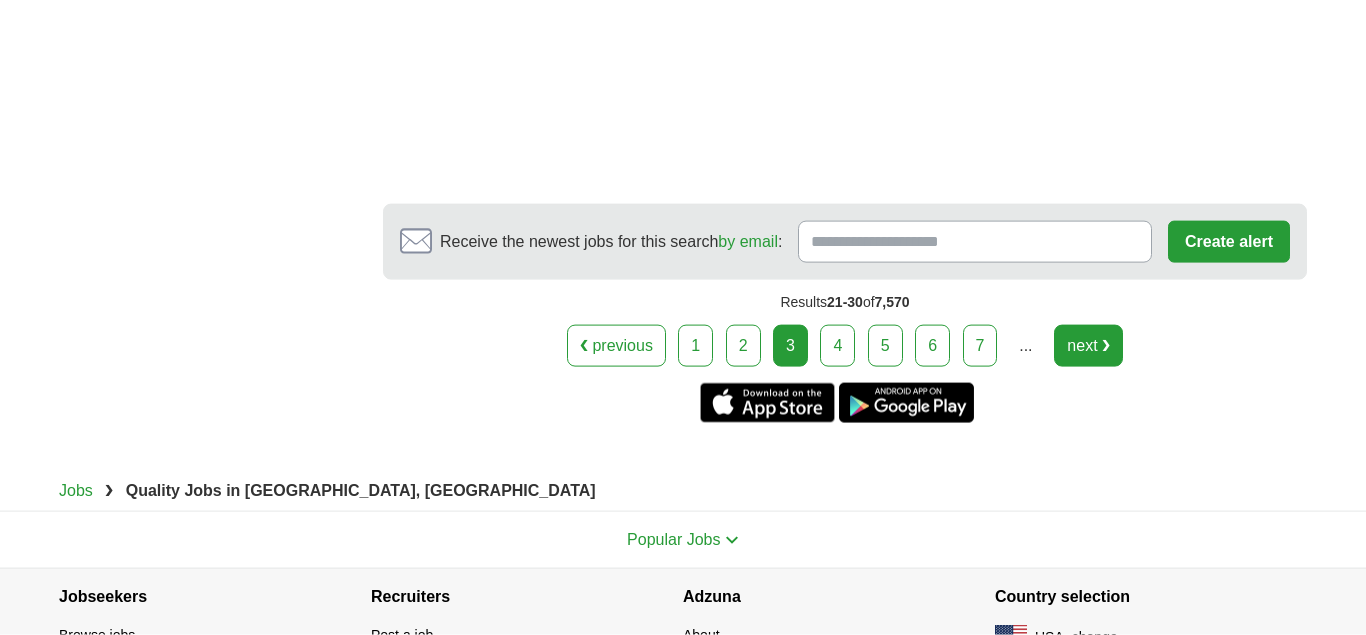 click on "next ❯" at bounding box center (1088, 346) 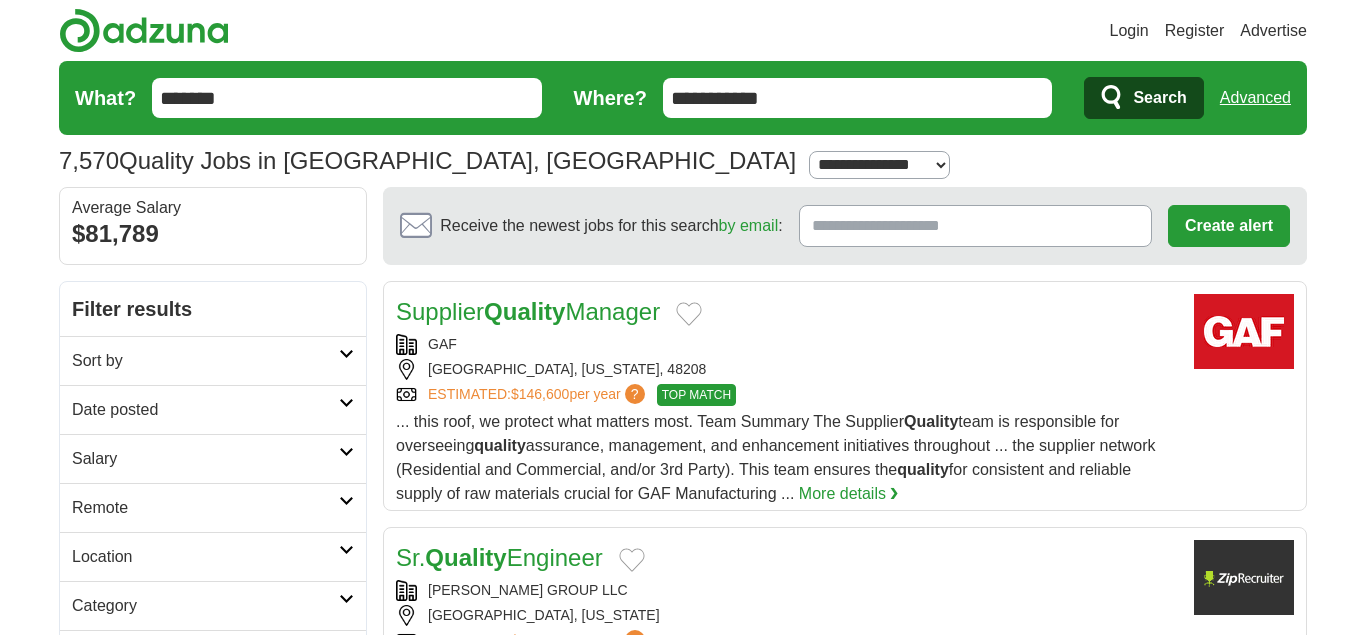 scroll, scrollTop: 0, scrollLeft: 0, axis: both 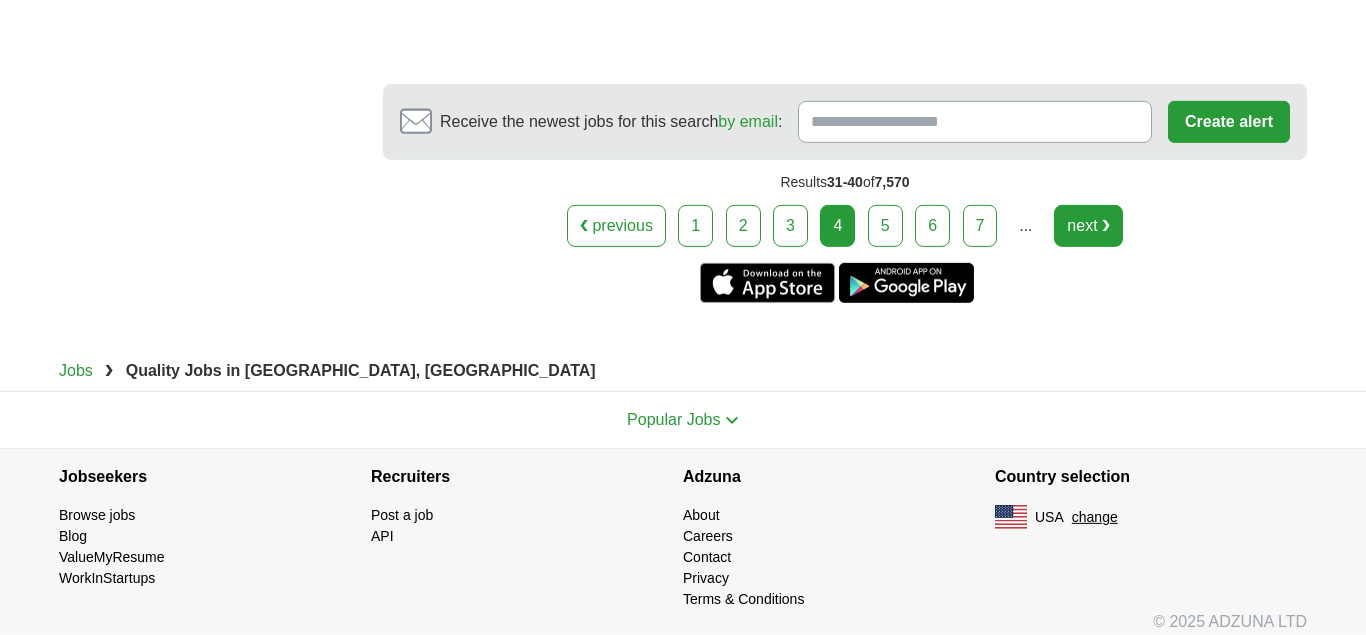 click on "next ❯" at bounding box center [1088, 226] 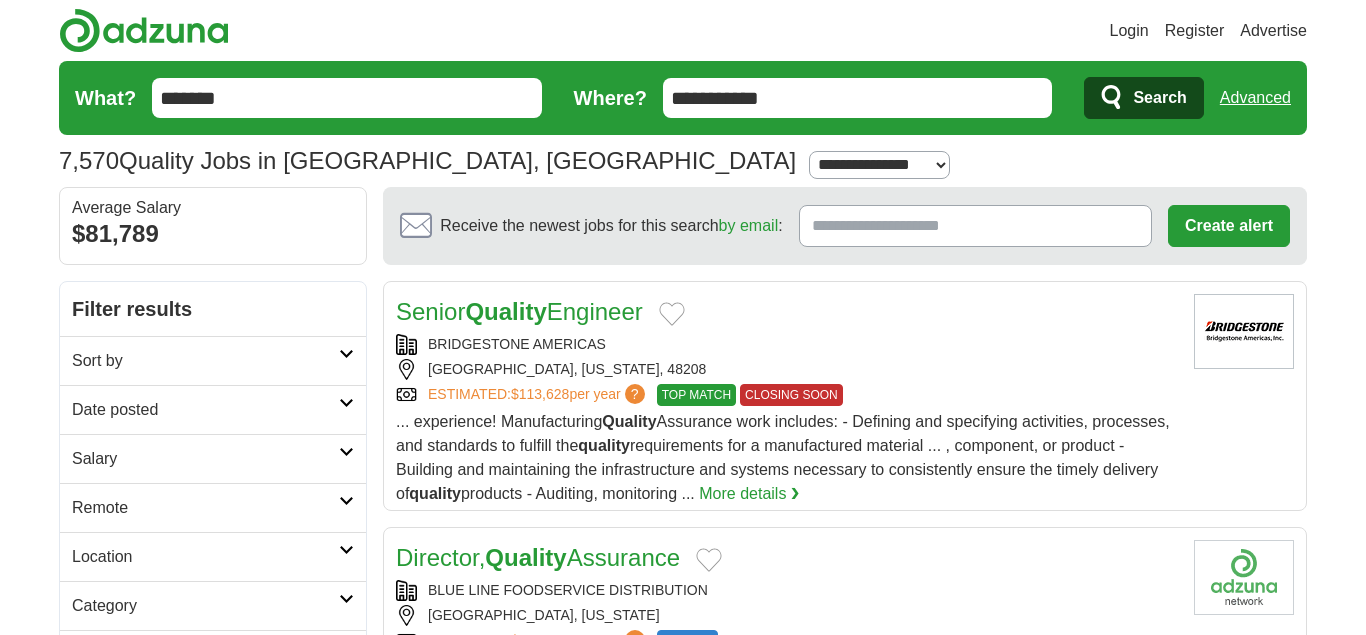 scroll, scrollTop: 0, scrollLeft: 0, axis: both 